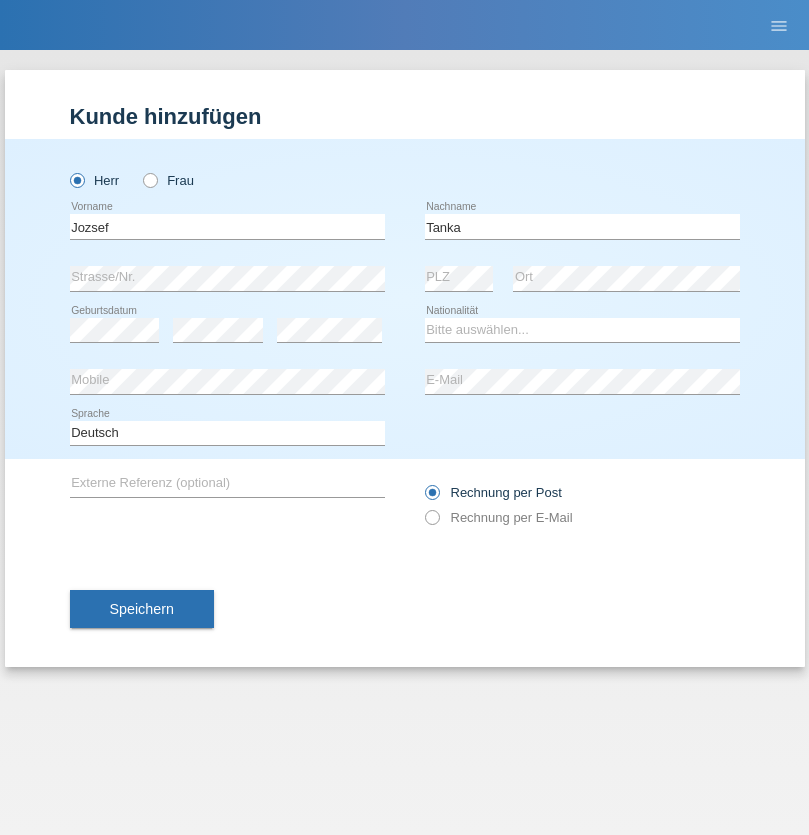 scroll, scrollTop: 0, scrollLeft: 0, axis: both 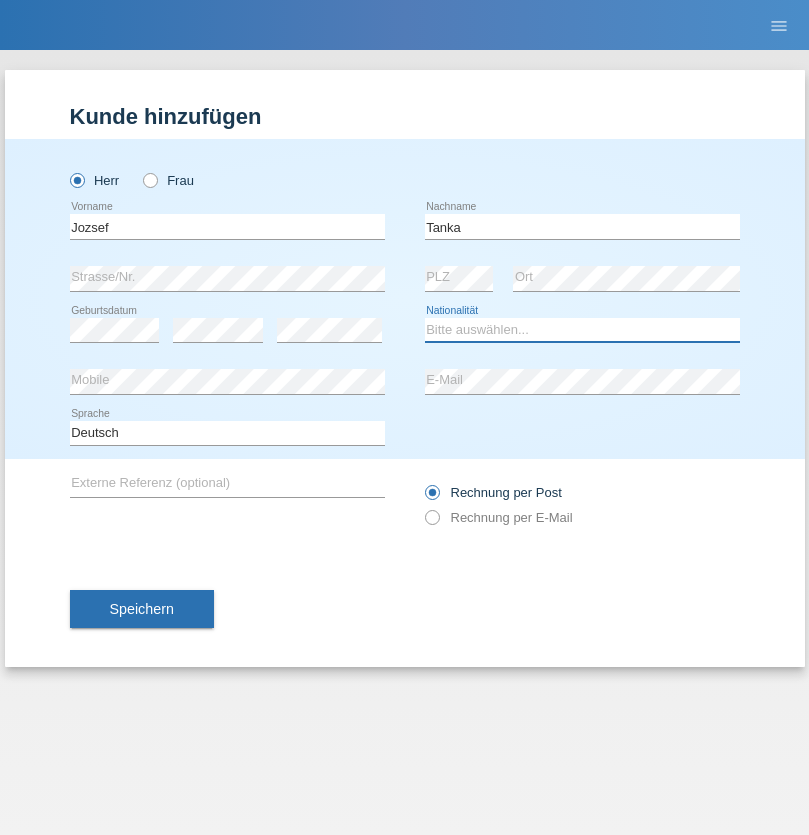 select on "HU" 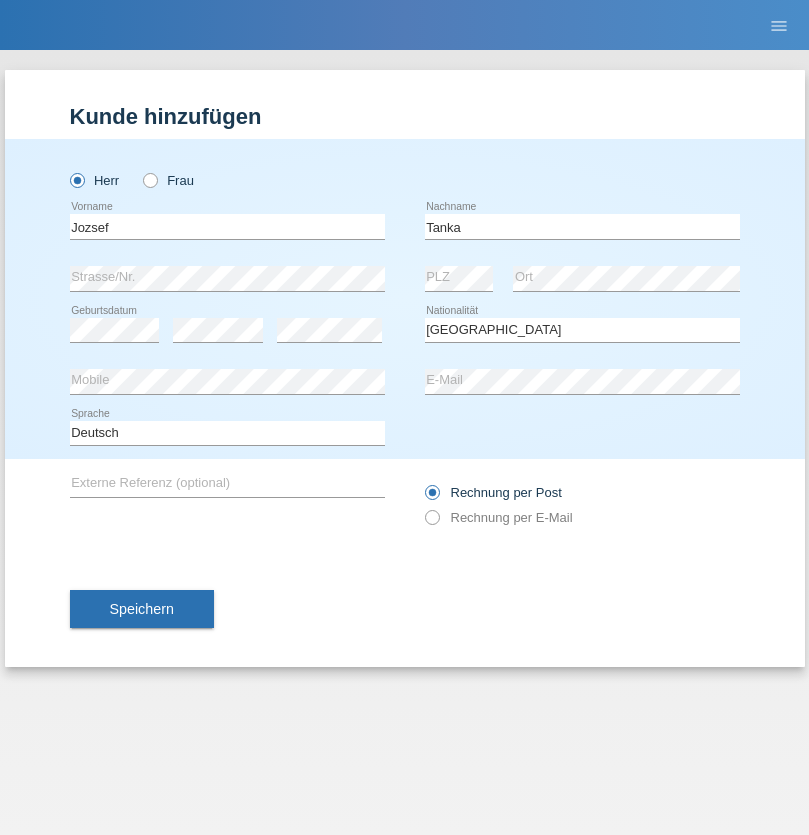 select on "C" 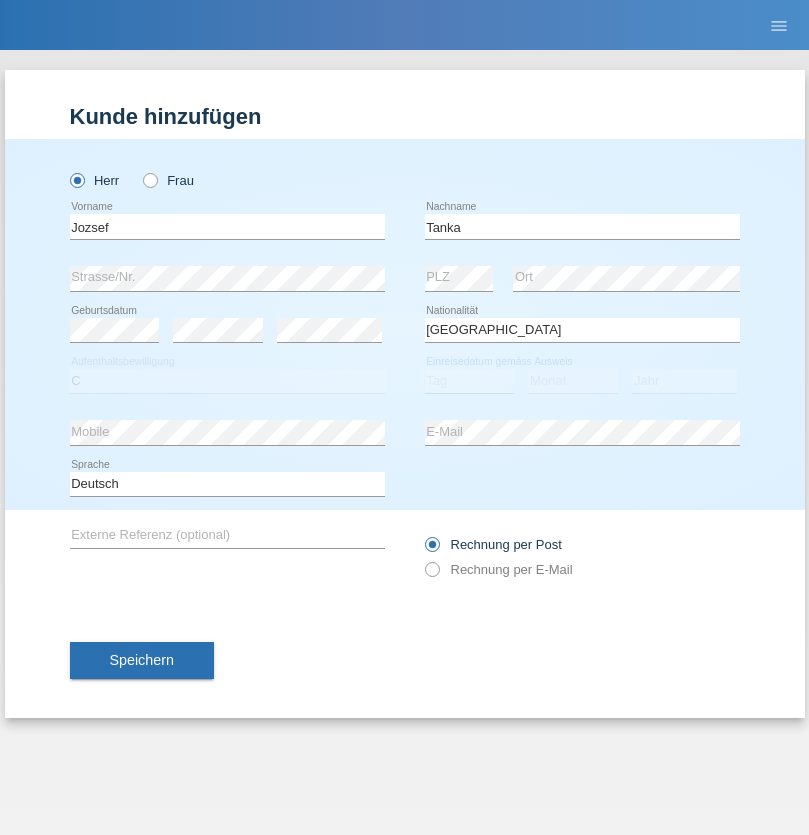 select on "17" 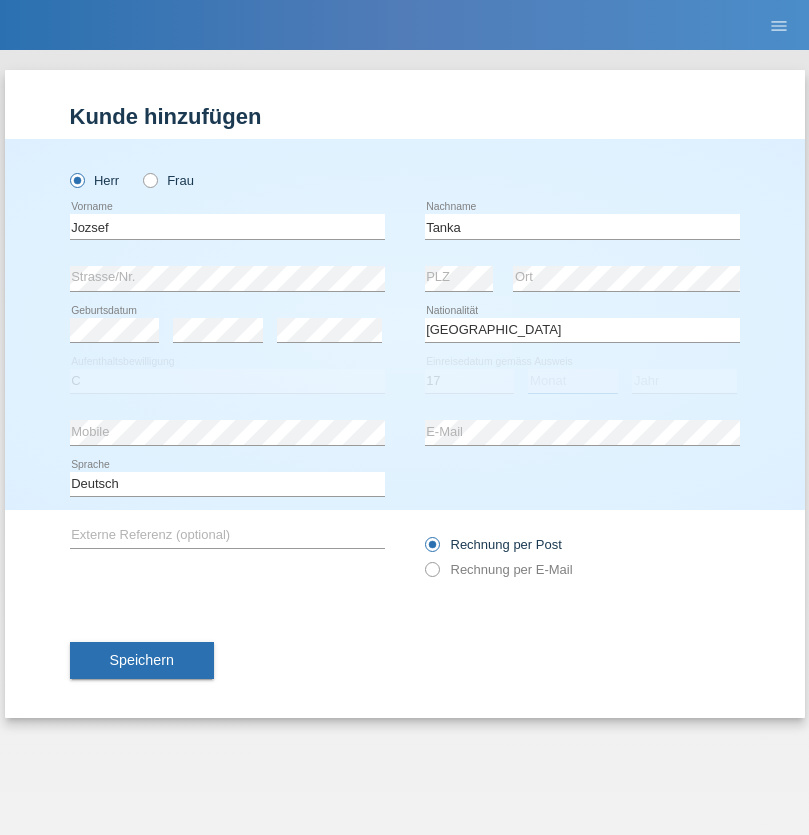 select on "03" 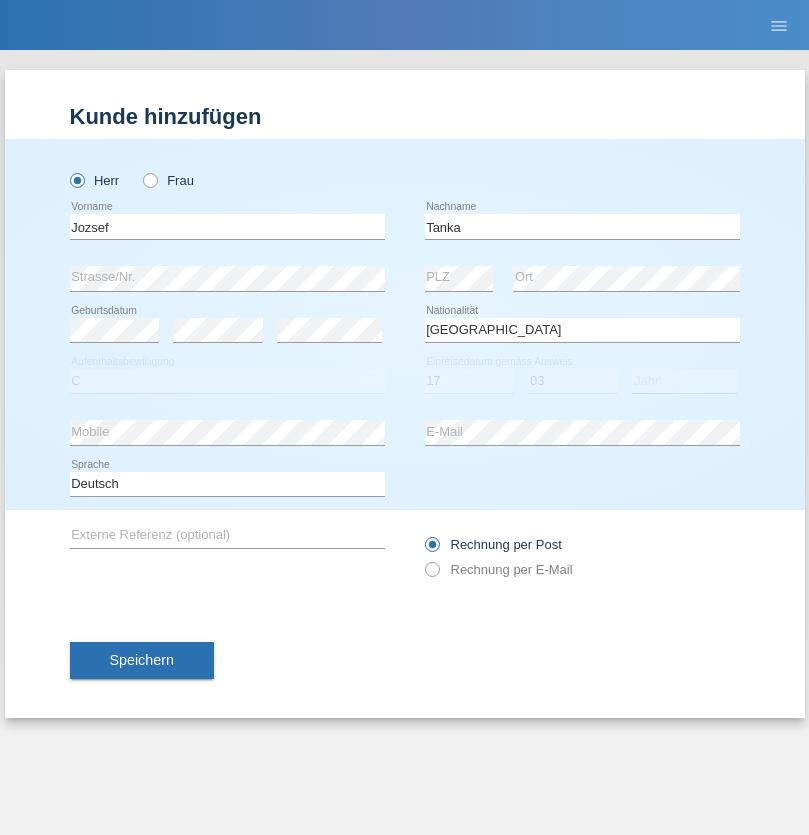 select on "2010" 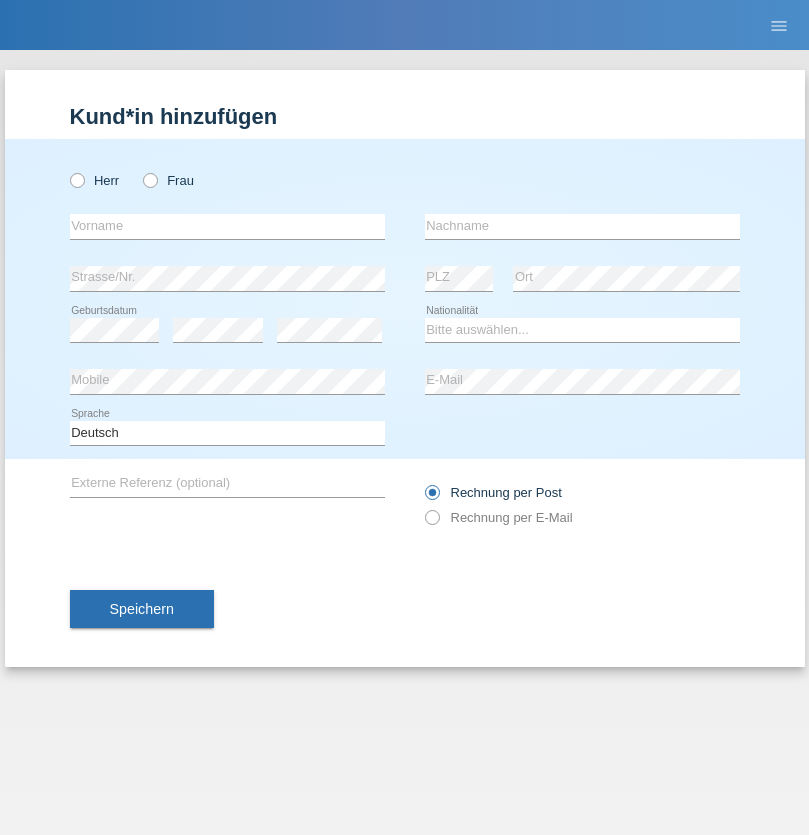scroll, scrollTop: 0, scrollLeft: 0, axis: both 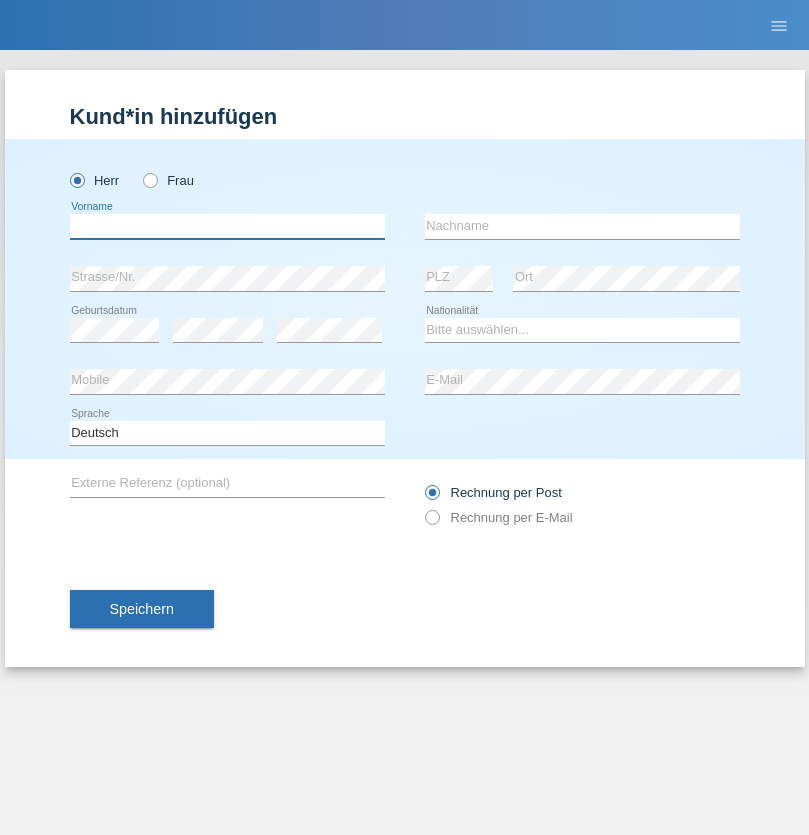 click at bounding box center (227, 226) 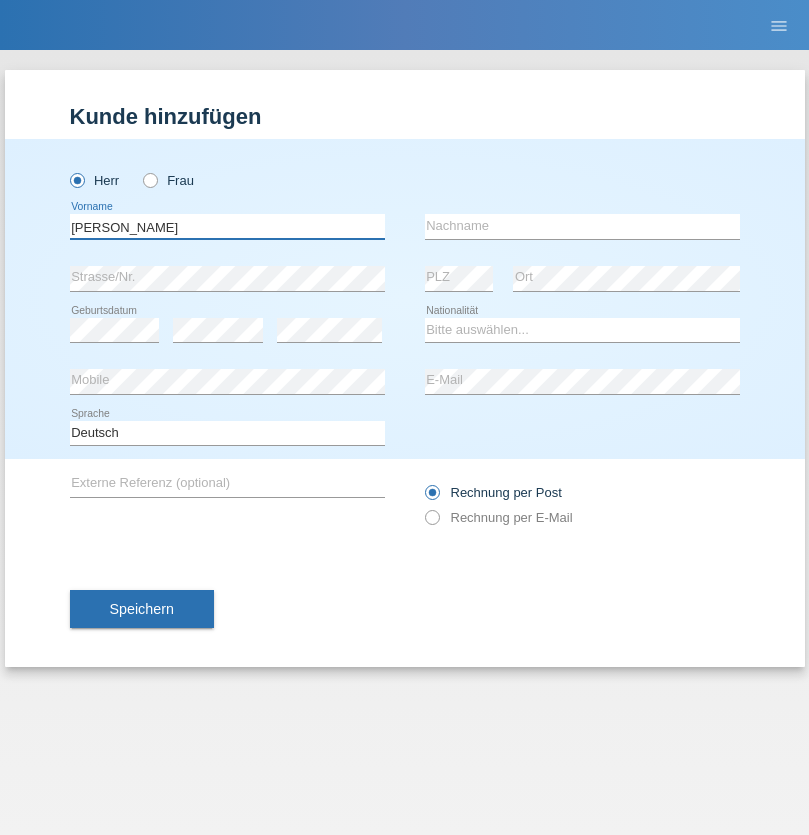type on "Shir Ahmad" 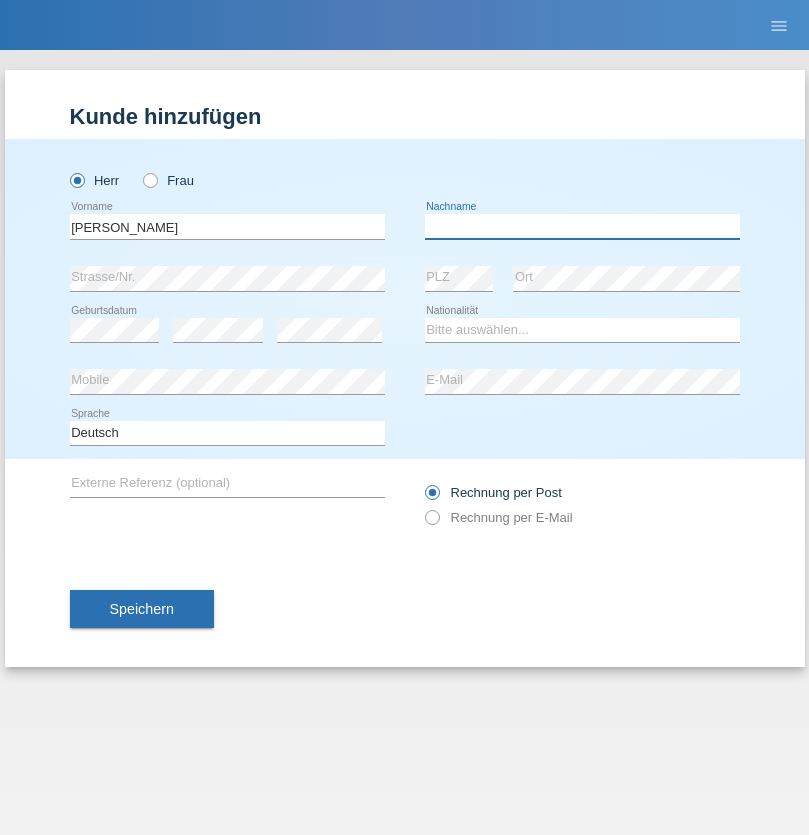 click at bounding box center (582, 226) 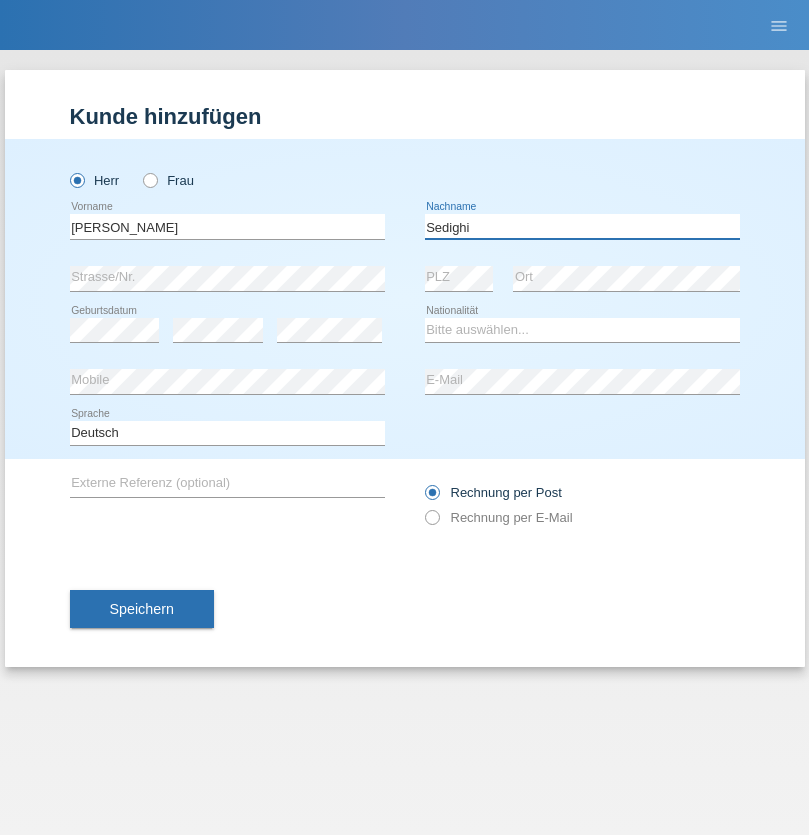 type on "Sedighi" 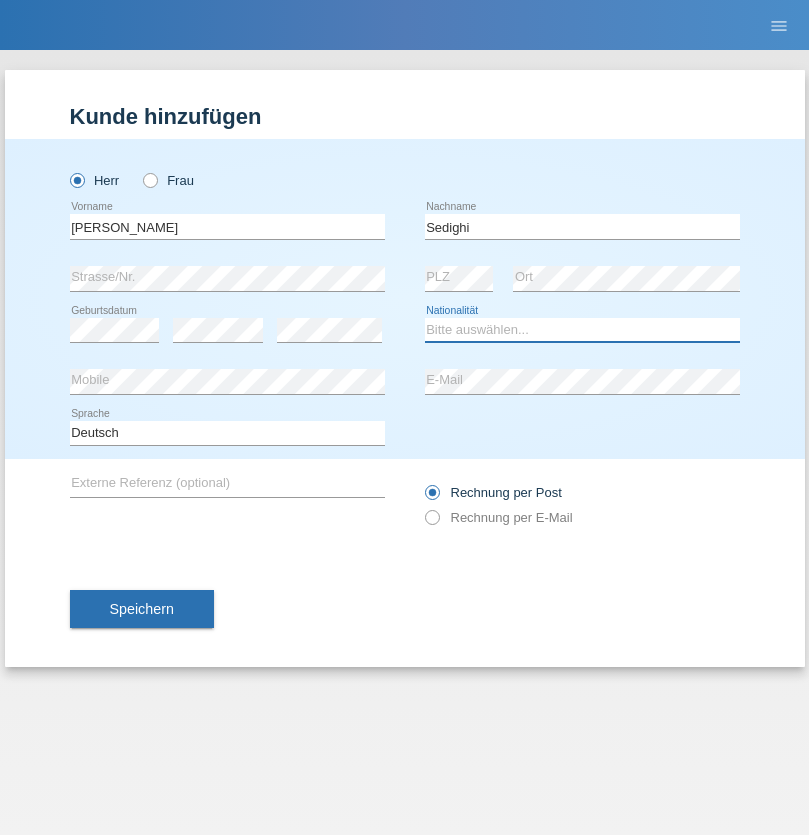 select on "AF" 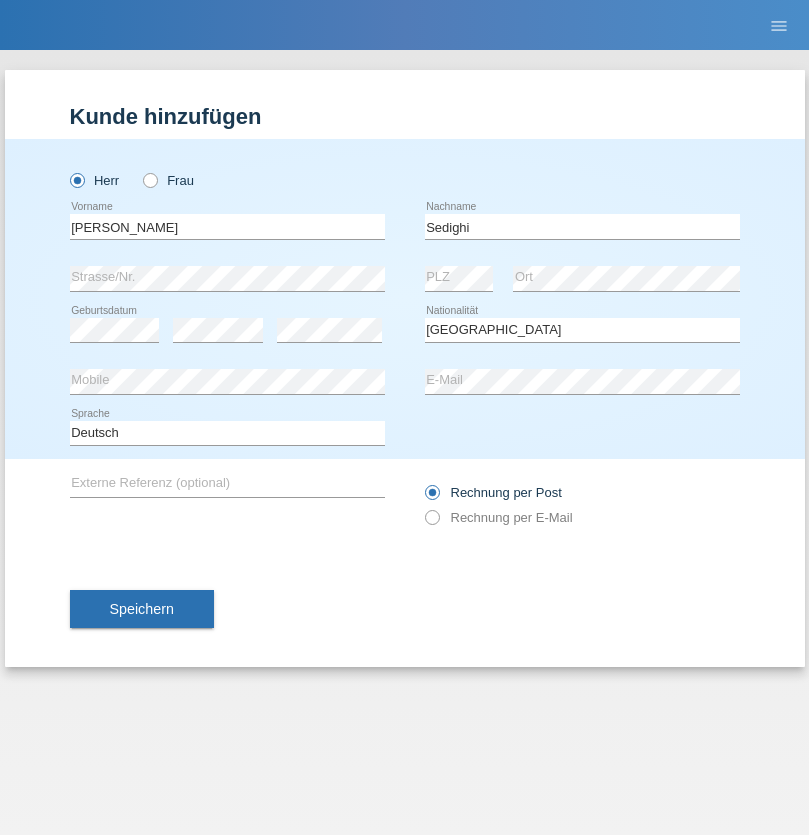 select on "C" 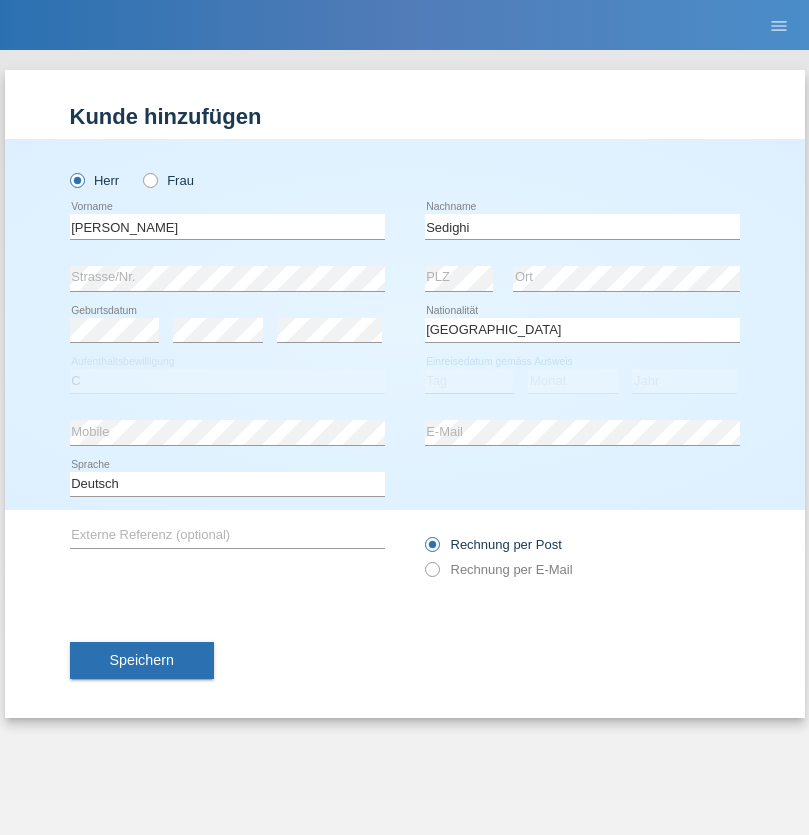 select on "17" 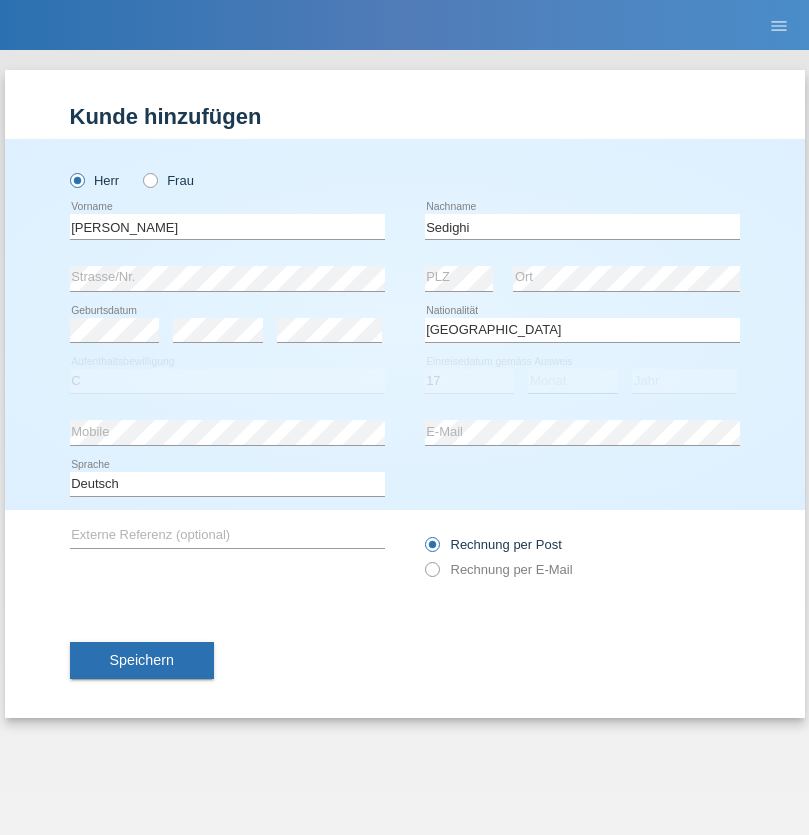 select on "10" 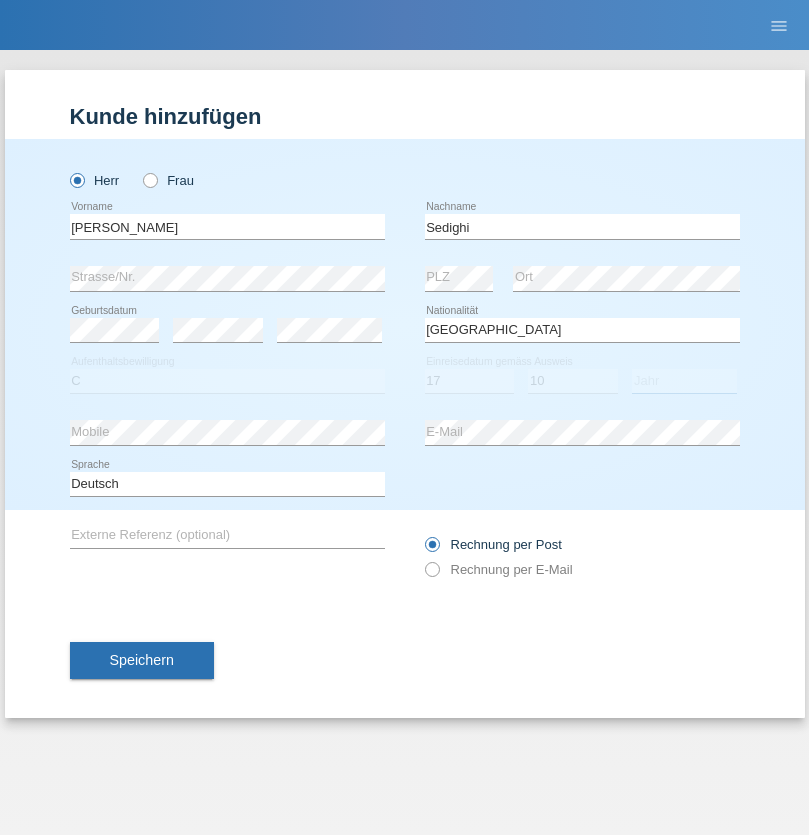 select on "2015" 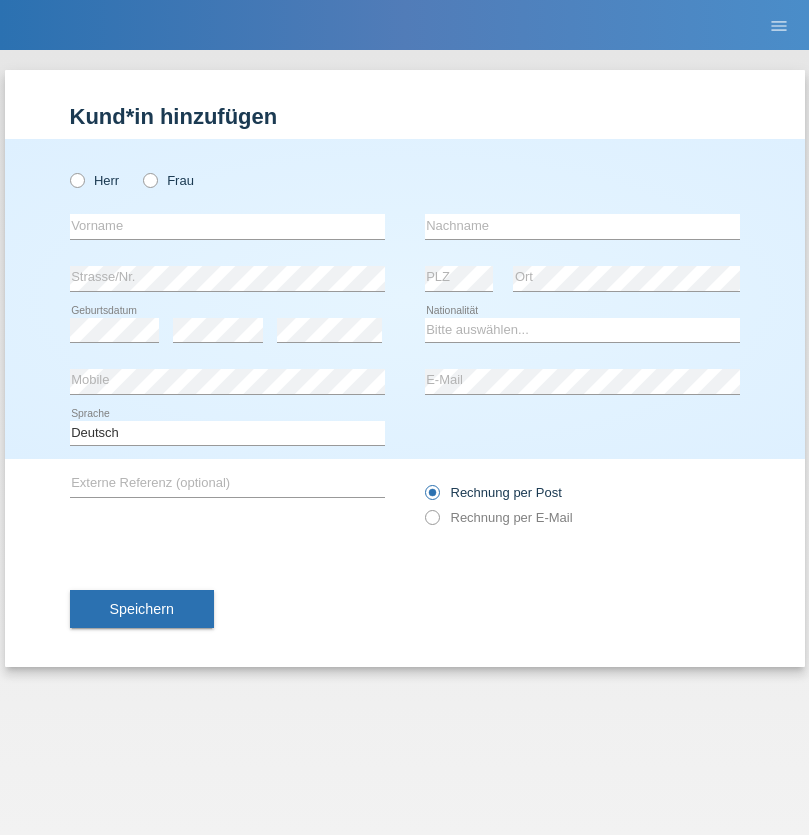 scroll, scrollTop: 0, scrollLeft: 0, axis: both 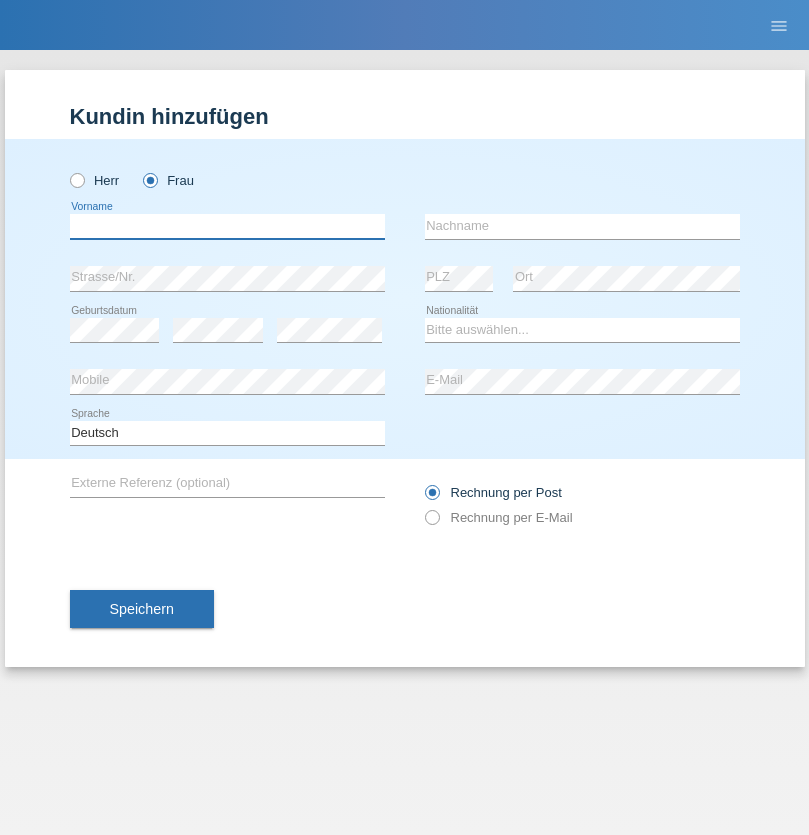 click at bounding box center (227, 226) 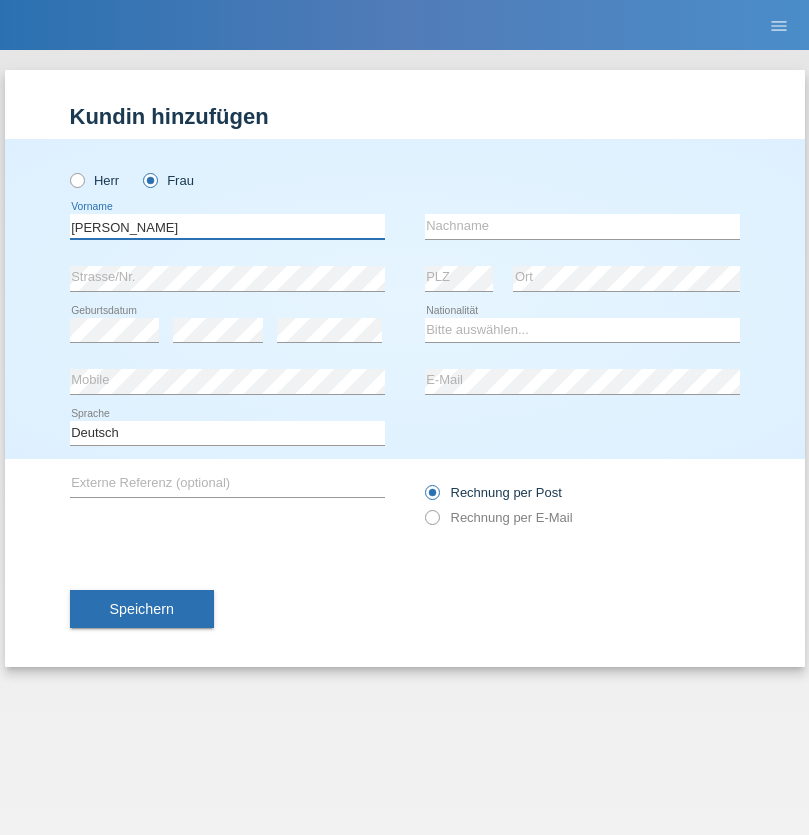 type on "Nelly" 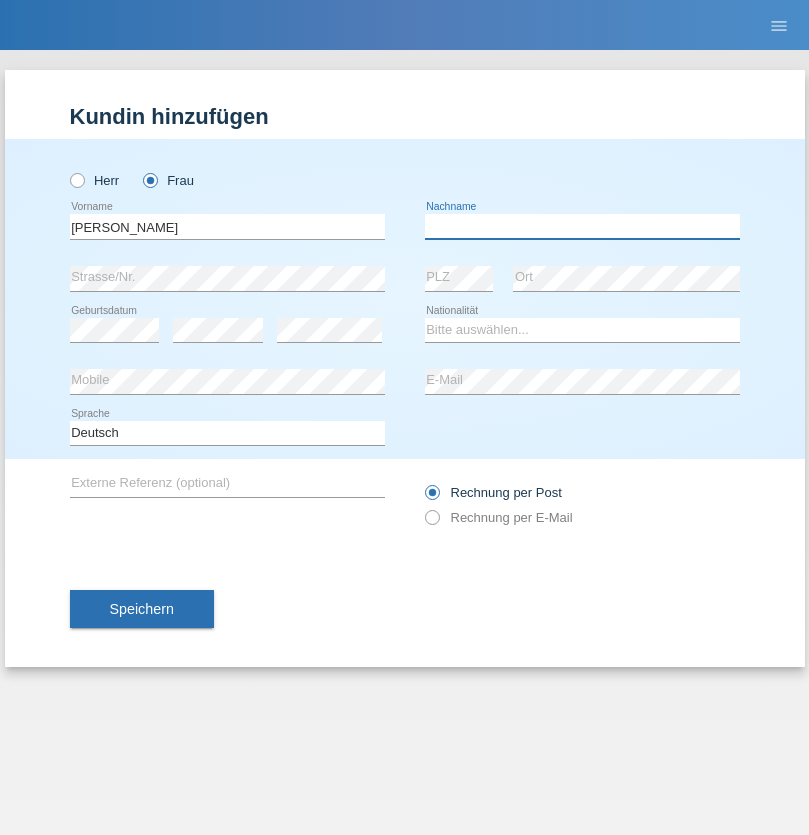click at bounding box center (582, 226) 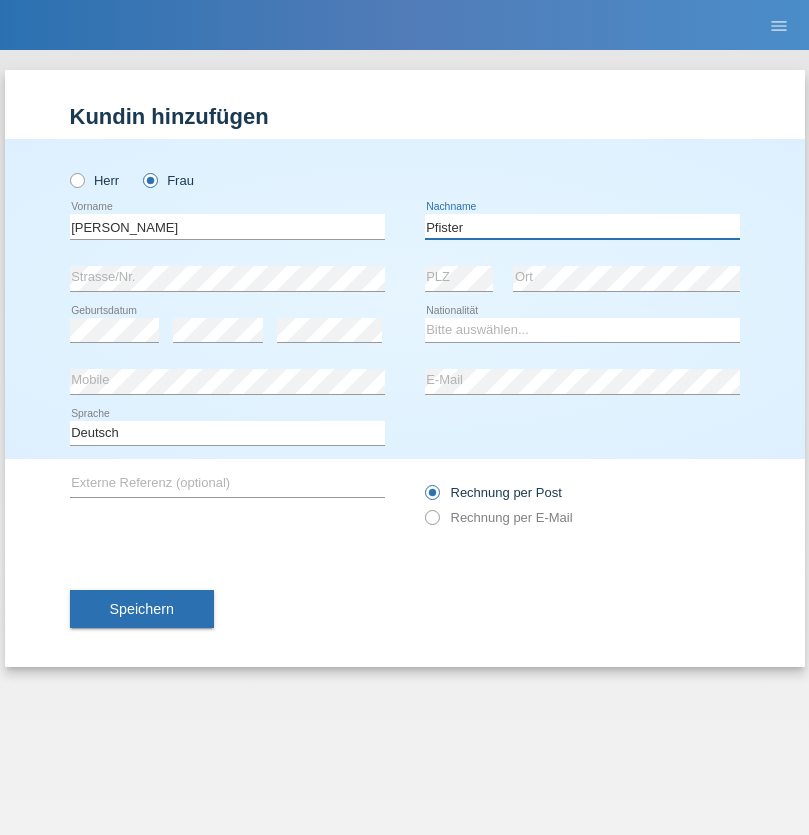 type on "Pfister" 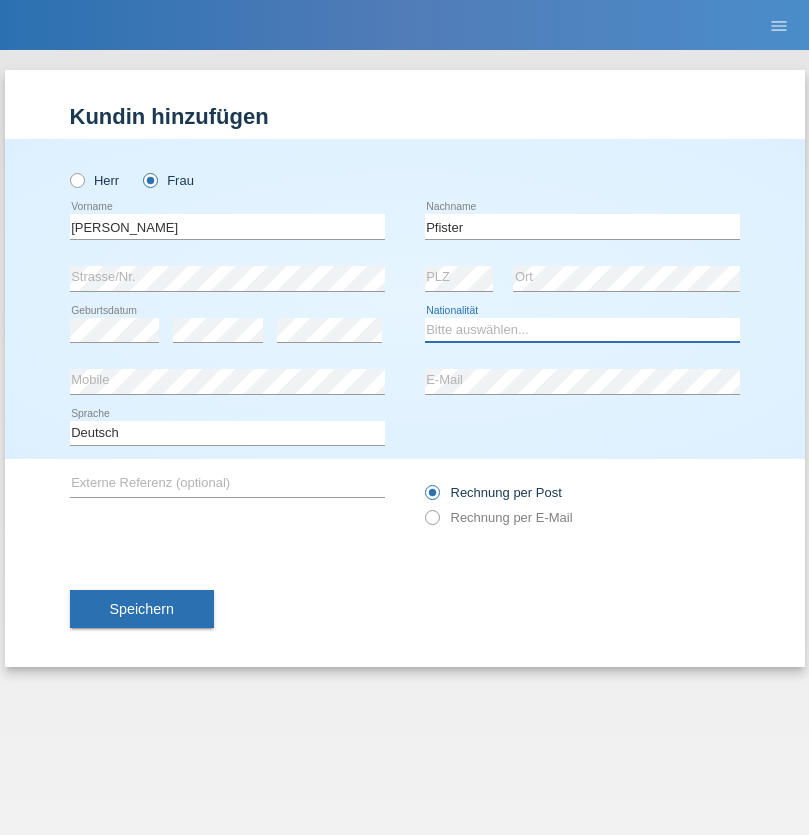 select on "FR" 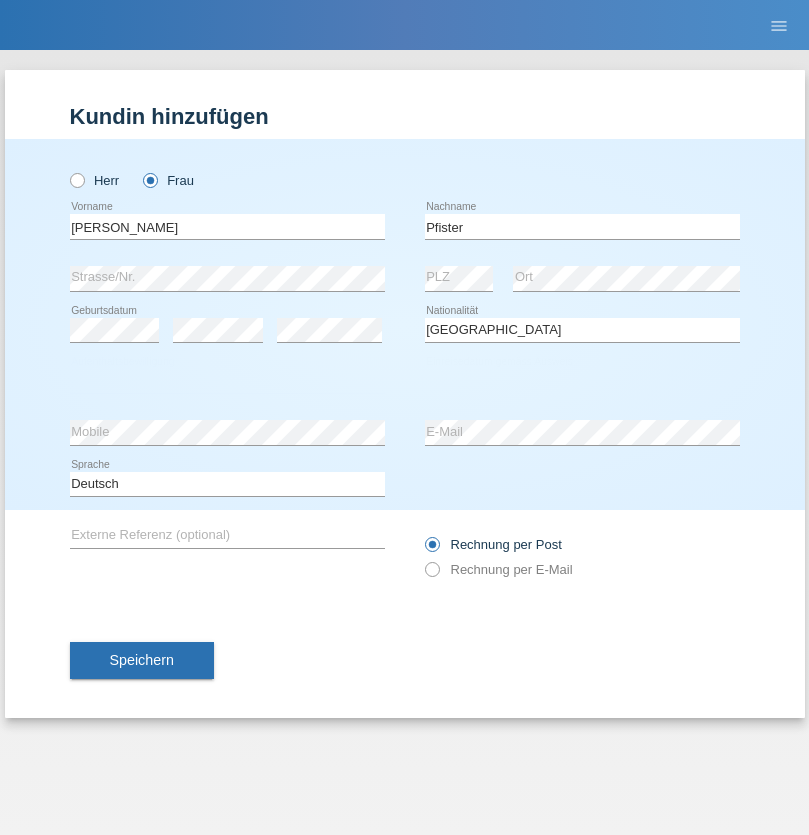 select on "C" 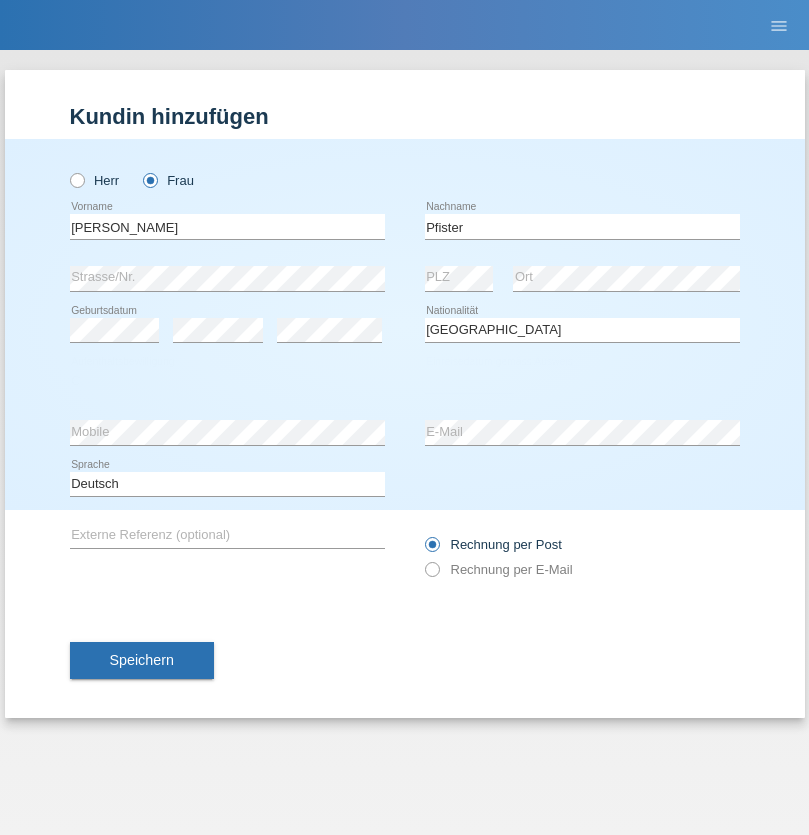 select on "24" 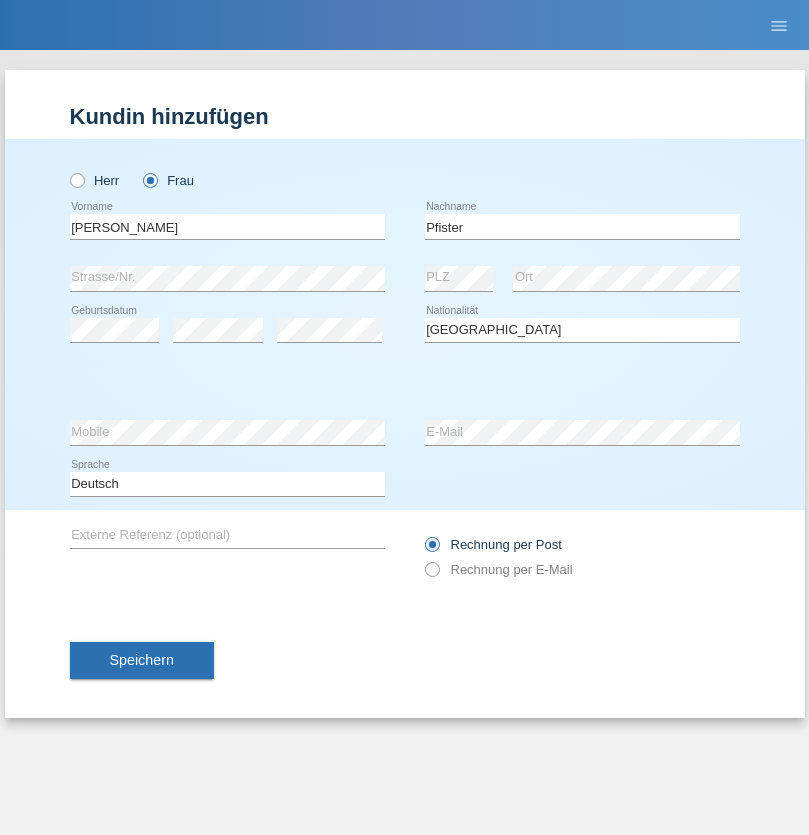 select on "08" 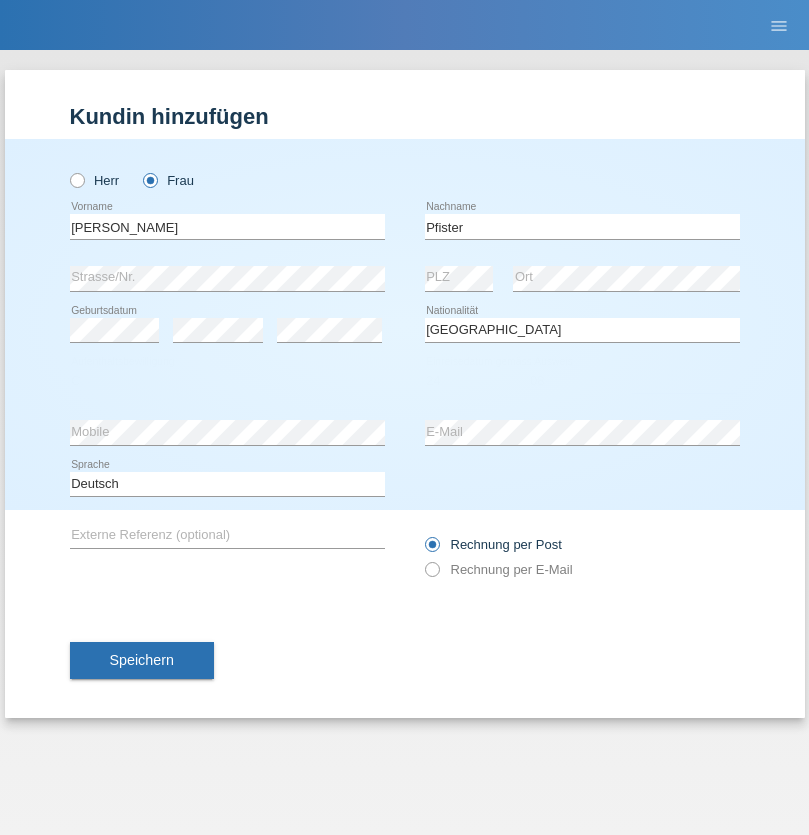 select on "2009" 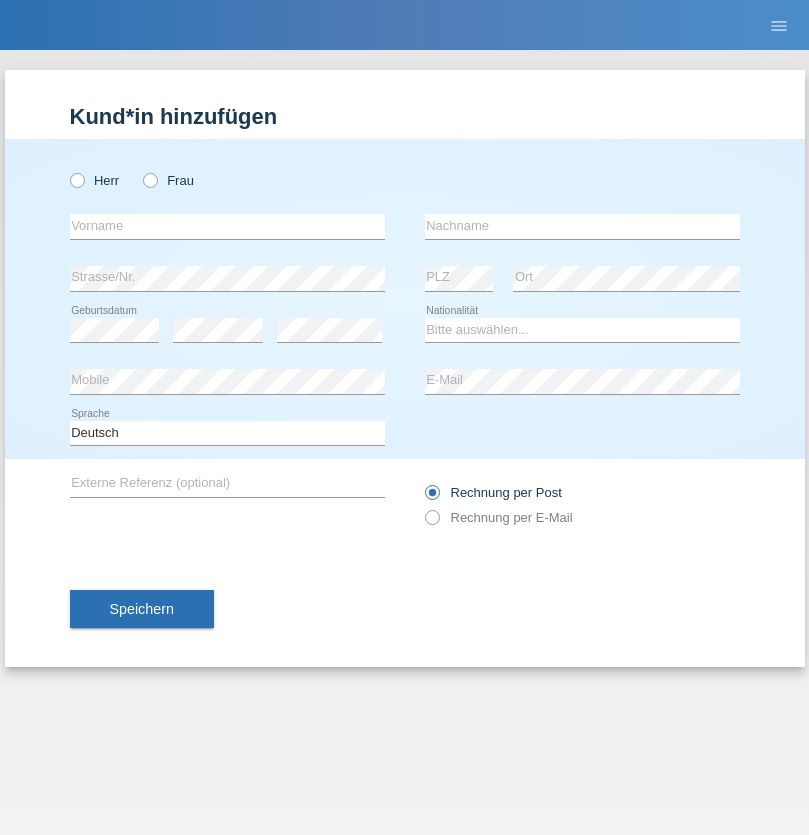 scroll, scrollTop: 0, scrollLeft: 0, axis: both 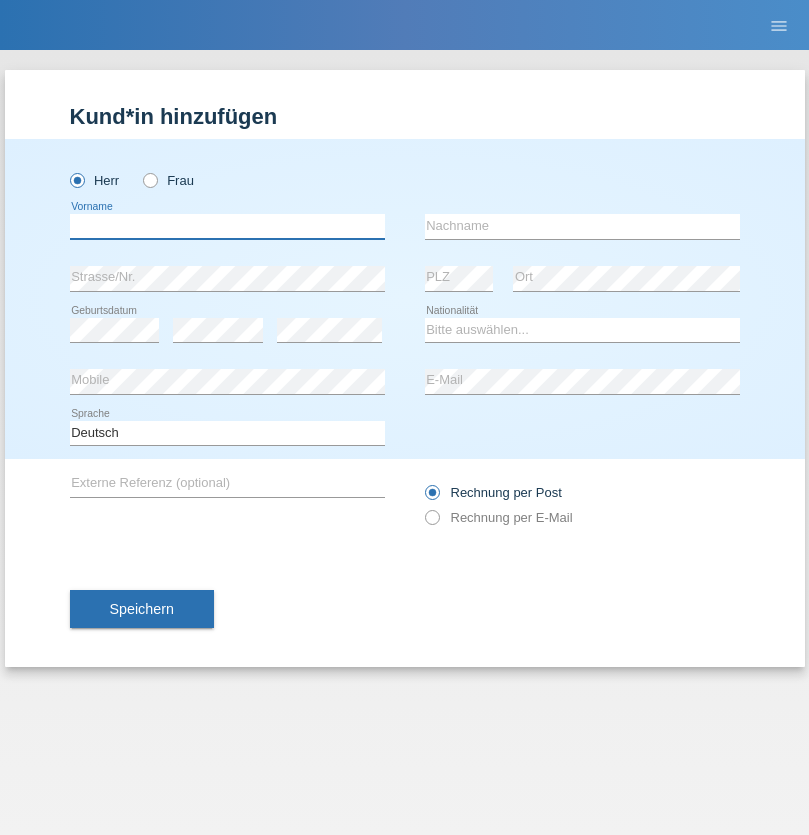 click at bounding box center (227, 226) 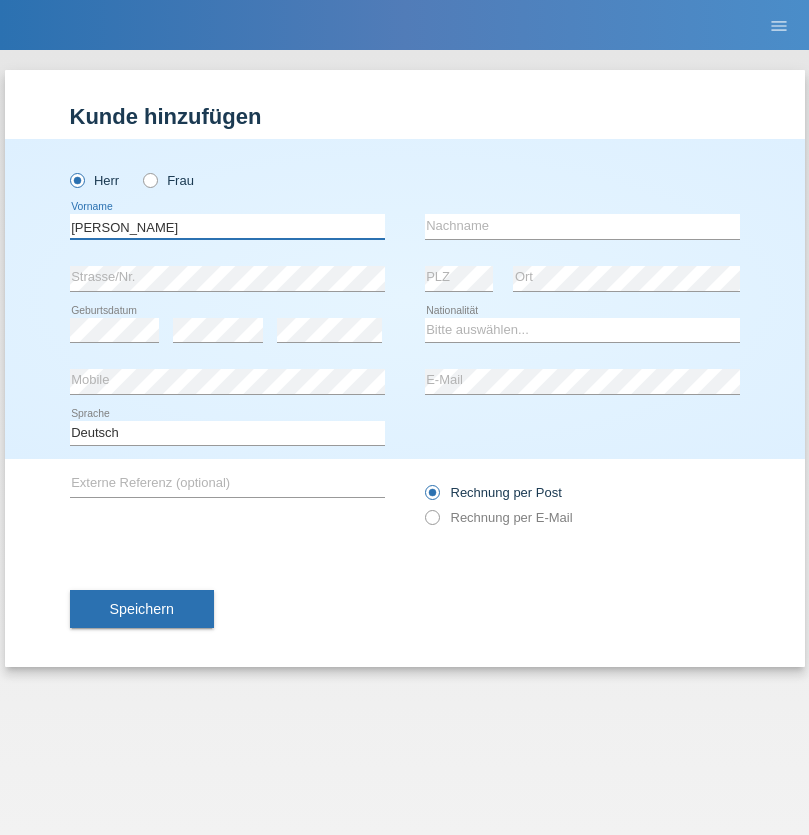 type on "[PERSON_NAME]" 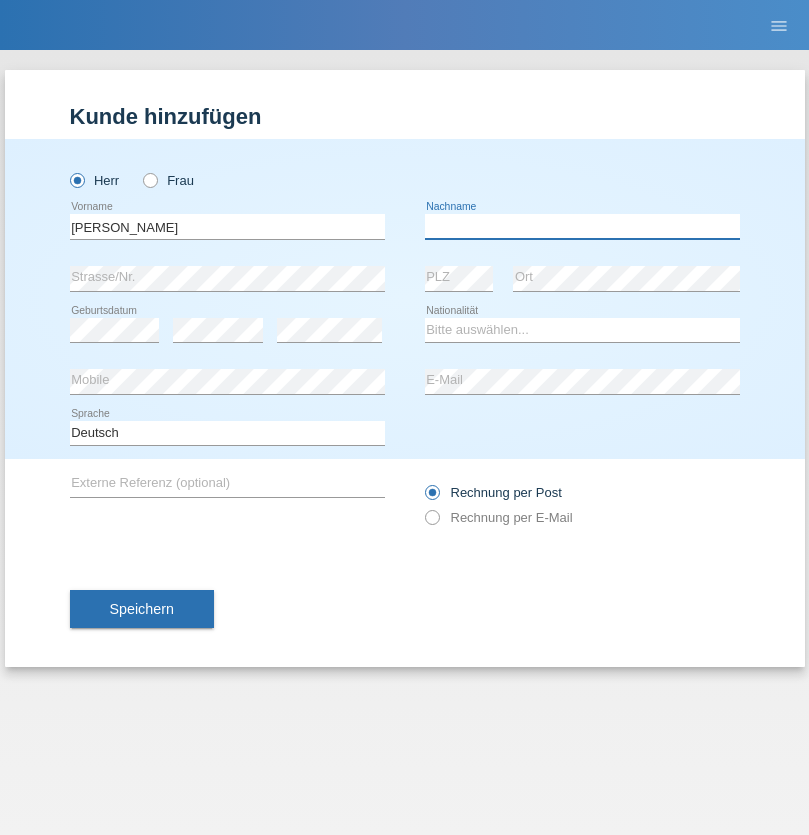 click at bounding box center [582, 226] 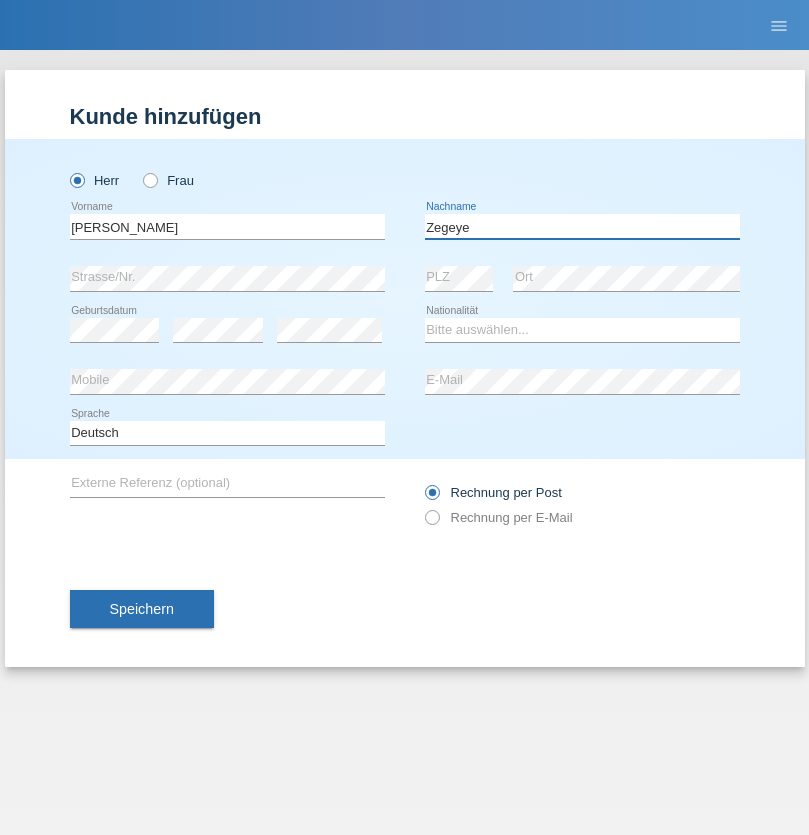 type on "Zegeye" 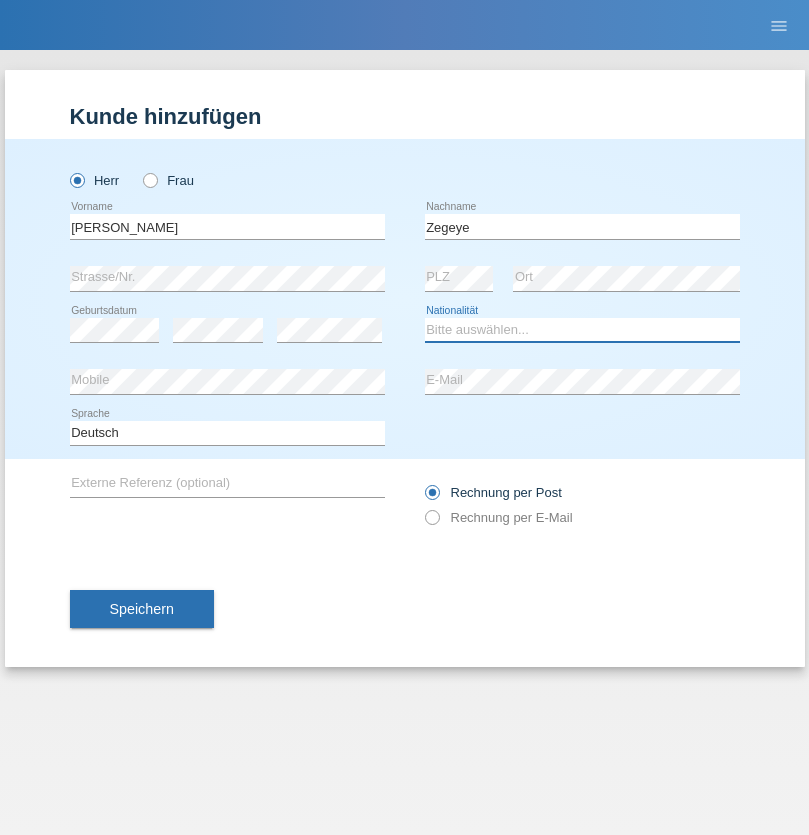 select on "CH" 